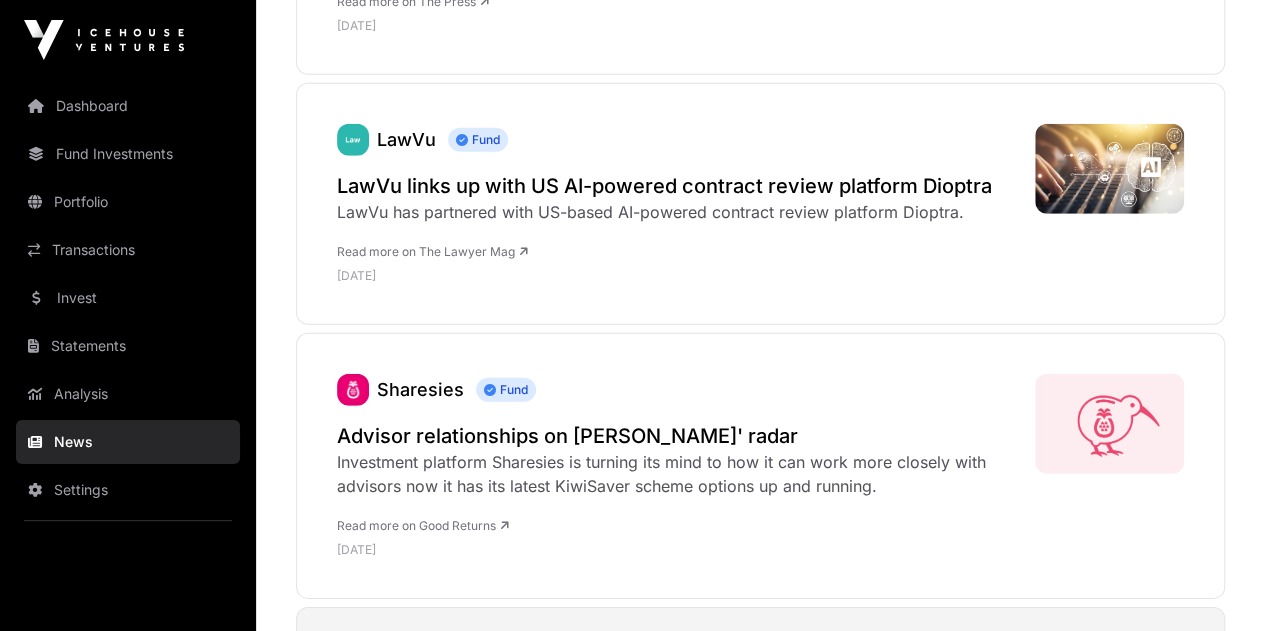 scroll, scrollTop: 6711, scrollLeft: 0, axis: vertical 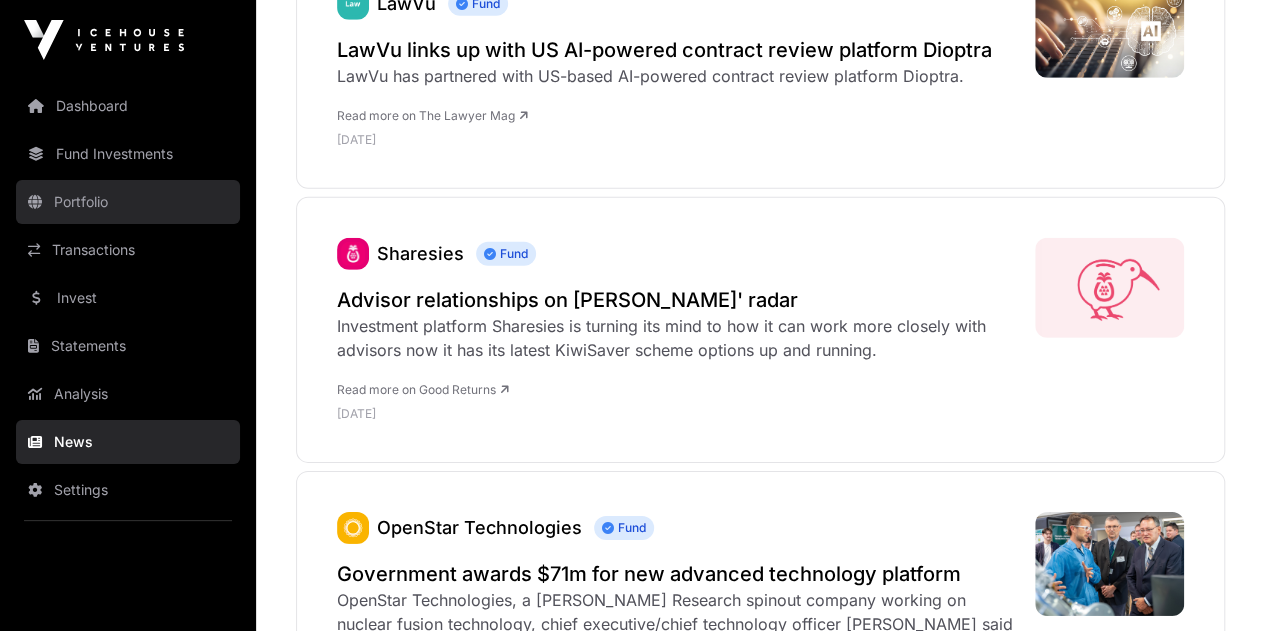 click on "Portfolio" 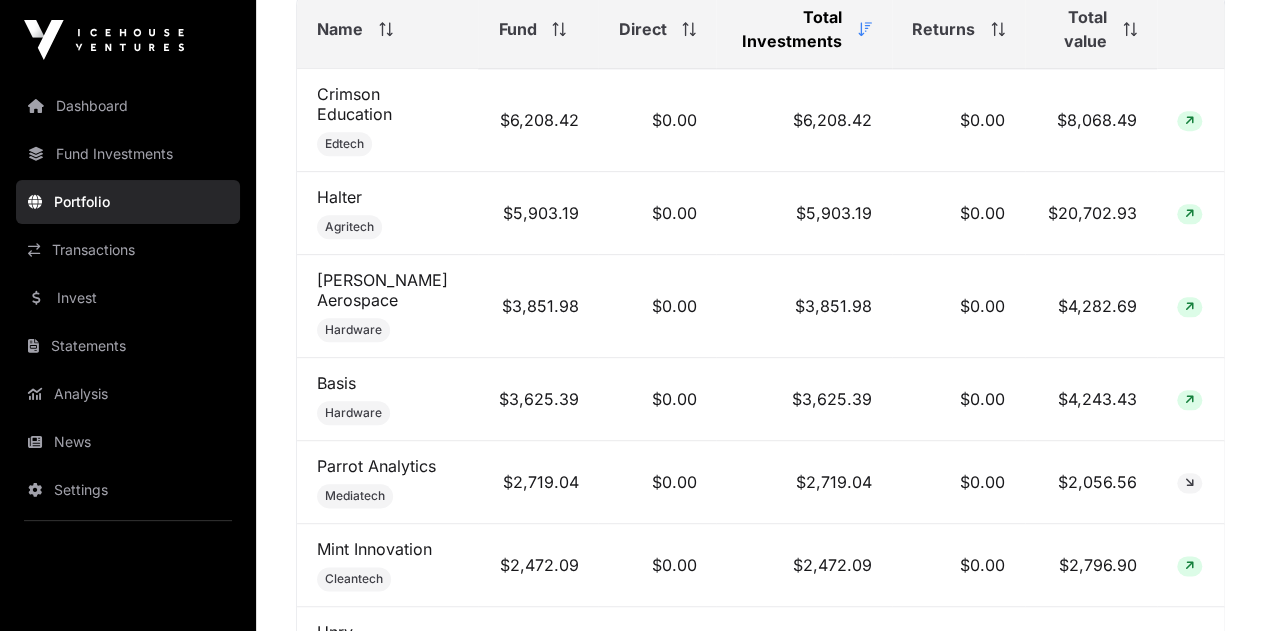 scroll, scrollTop: 500, scrollLeft: 0, axis: vertical 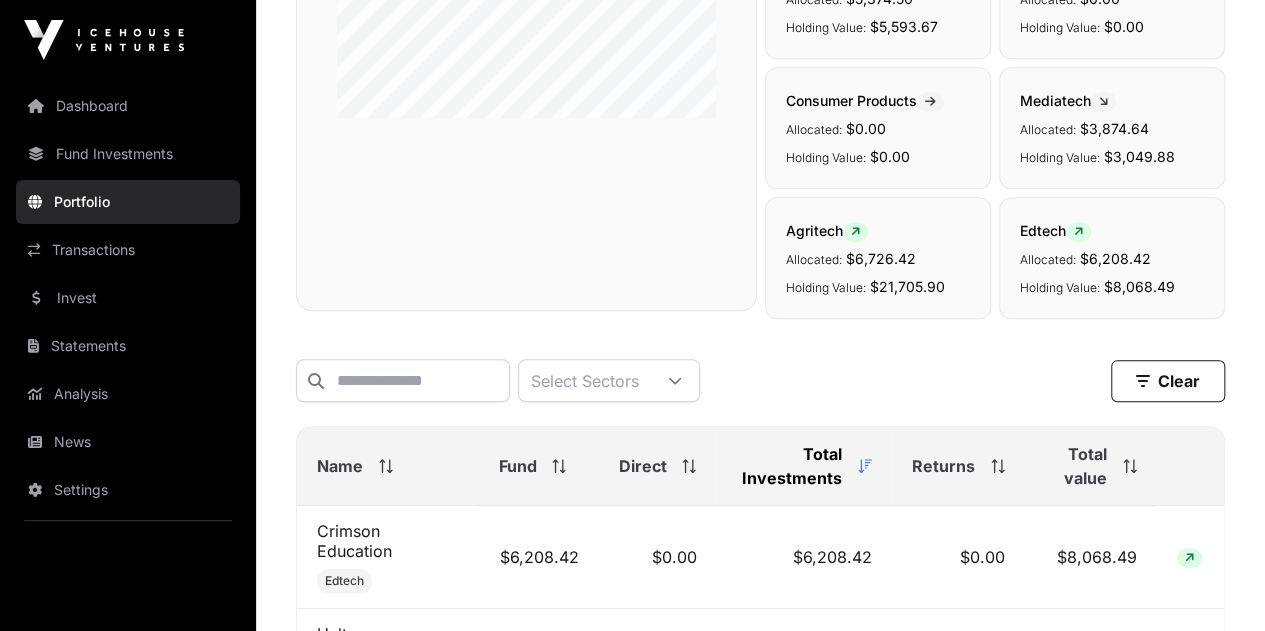 click on "Total value" 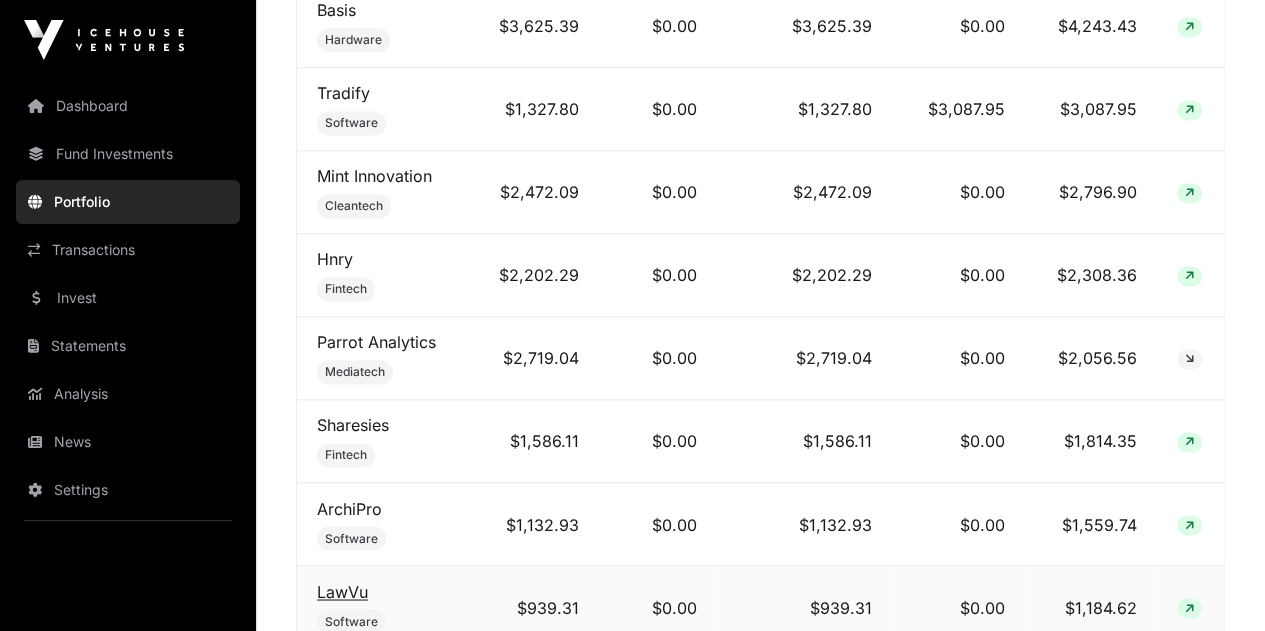 scroll, scrollTop: 1500, scrollLeft: 0, axis: vertical 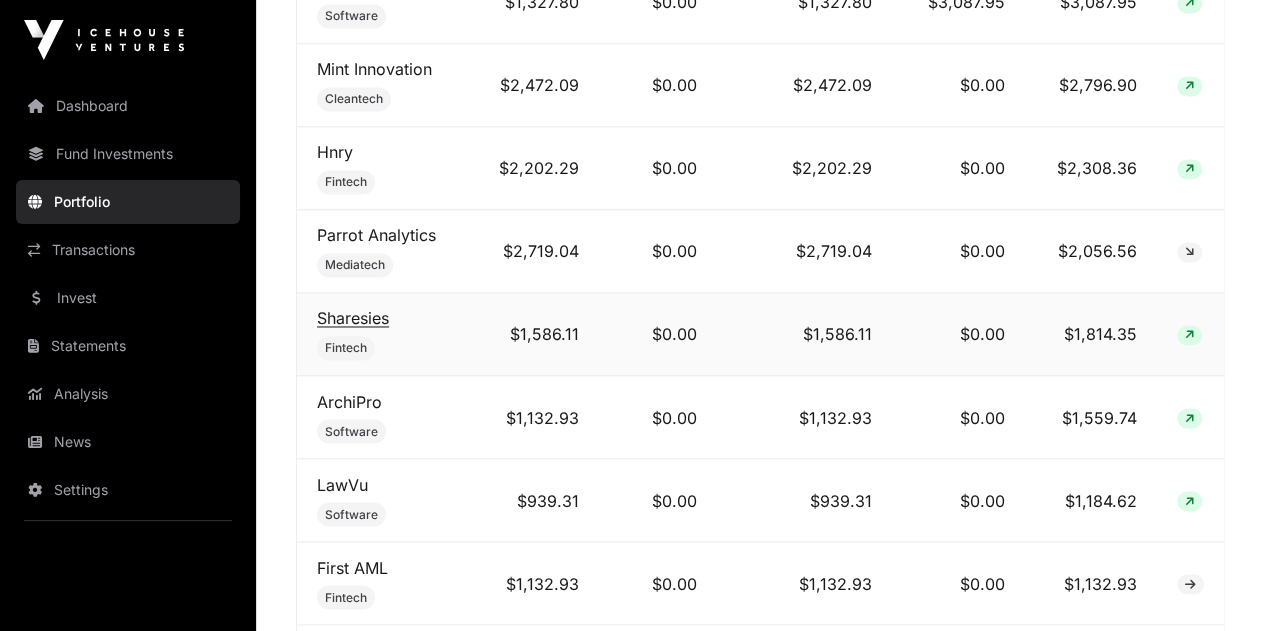 click on "Sharesies" 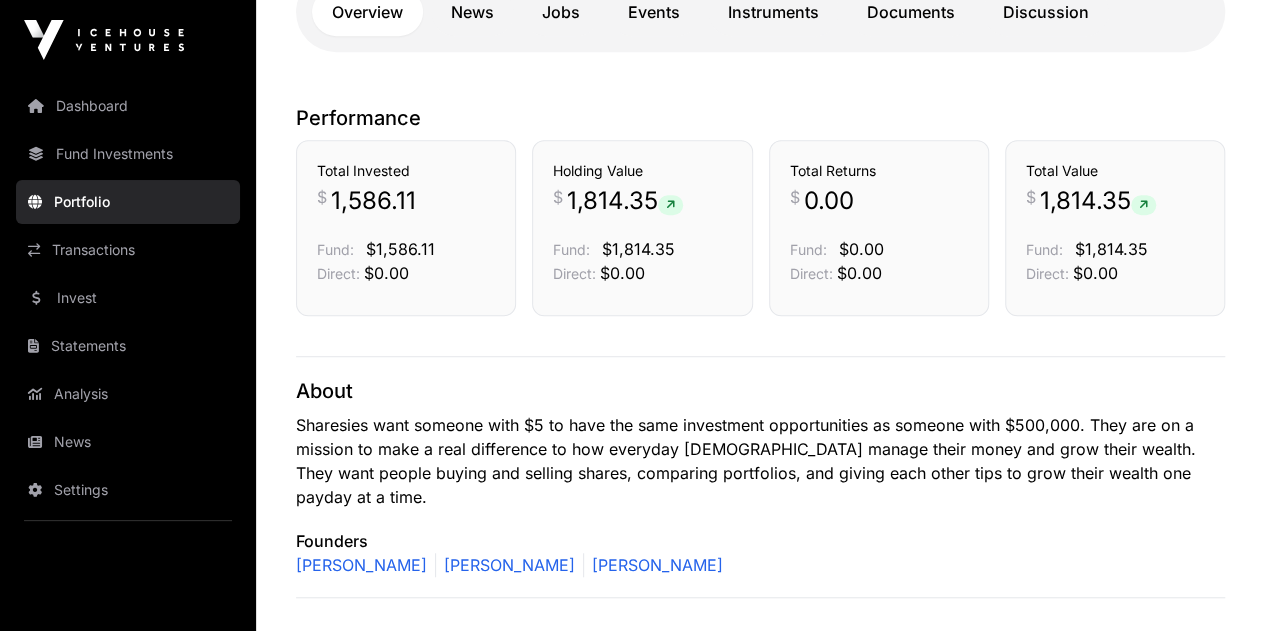scroll, scrollTop: 700, scrollLeft: 0, axis: vertical 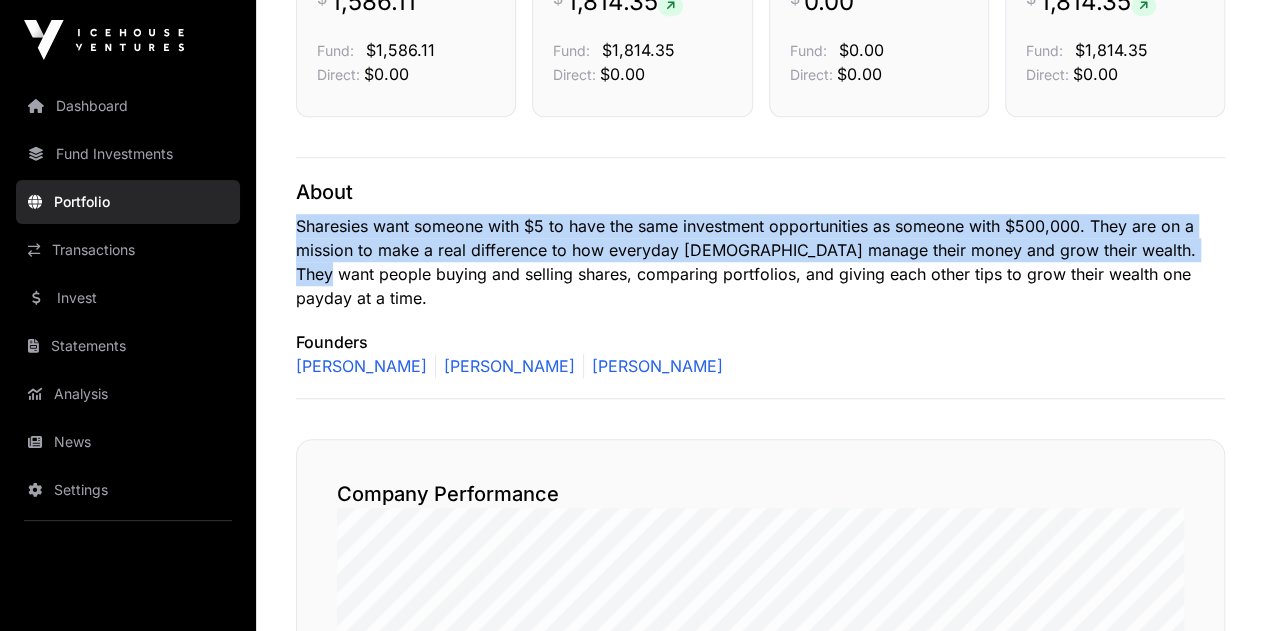 drag, startPoint x: 298, startPoint y: 219, endPoint x: 1214, endPoint y: 242, distance: 916.2887 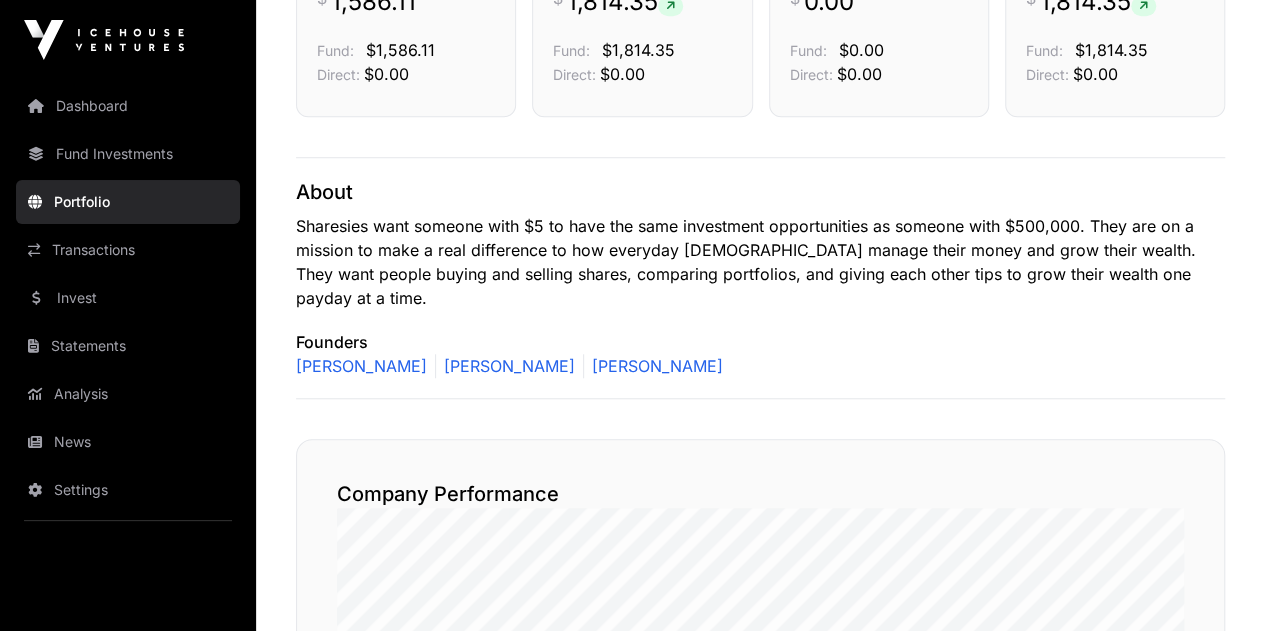 click on "Sharesies want someone with $5 to have the same investment opportunities as someone with $500,000. They are on a mission to make a real difference to how everyday [DEMOGRAPHIC_DATA] manage their money and grow their wealth.  They want people buying and selling shares, comparing portfolios, and giving each other tips to grow their wealth one payday at a time." 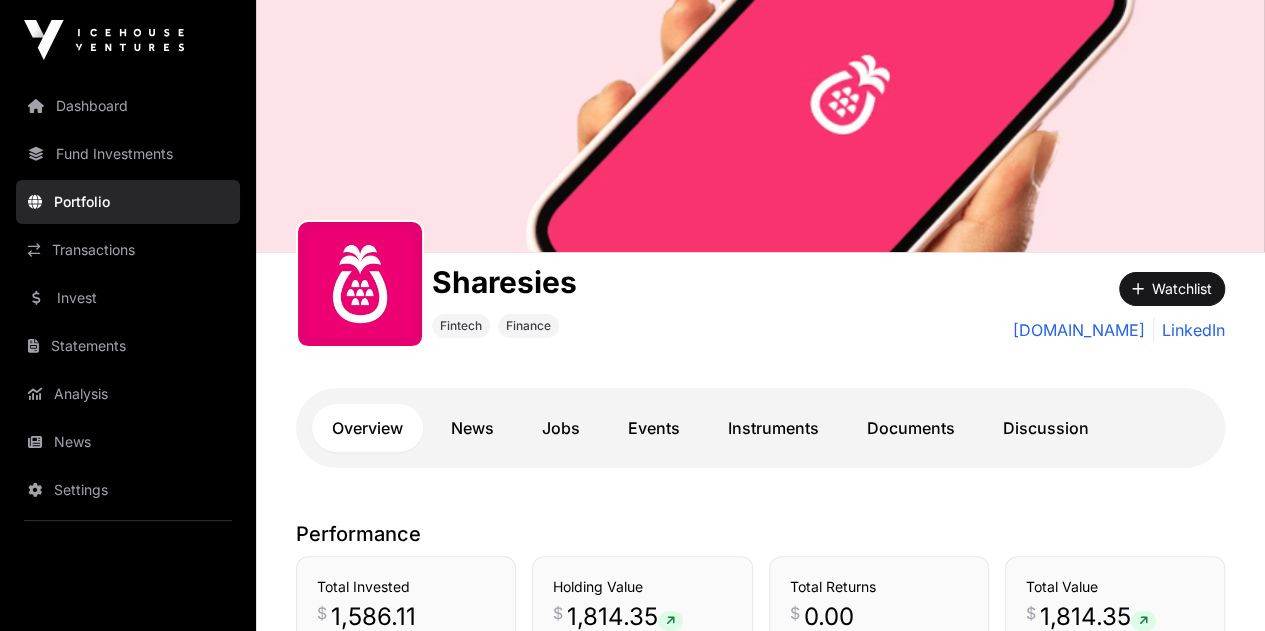 scroll, scrollTop: 300, scrollLeft: 0, axis: vertical 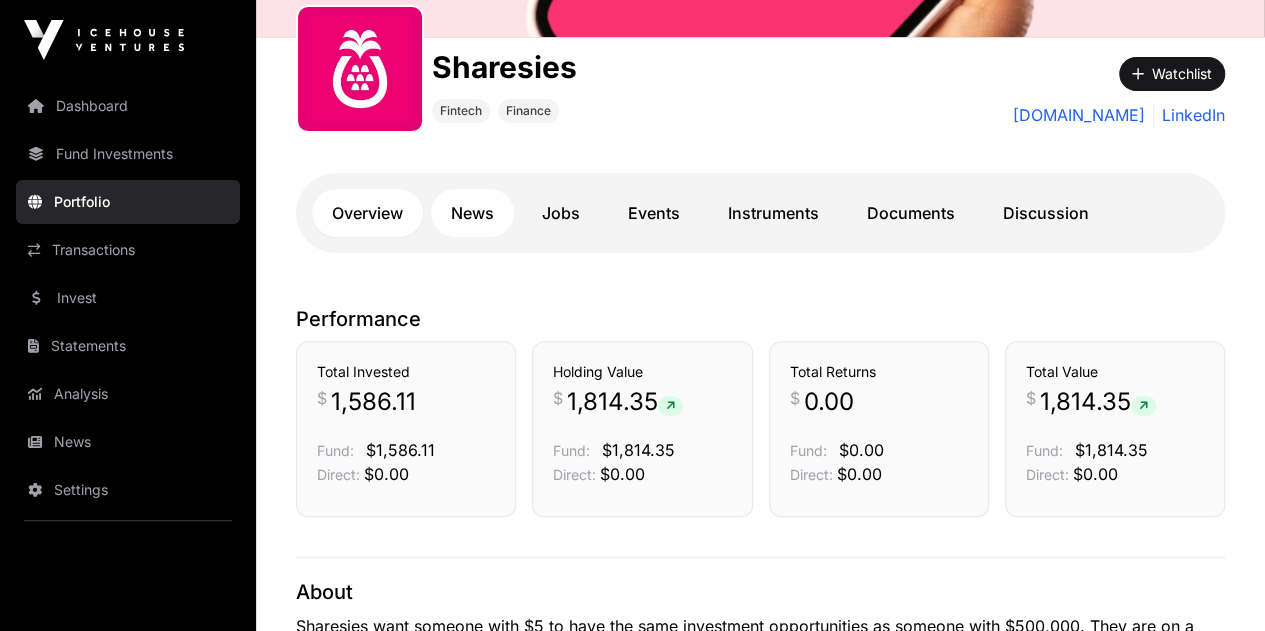 click on "News" 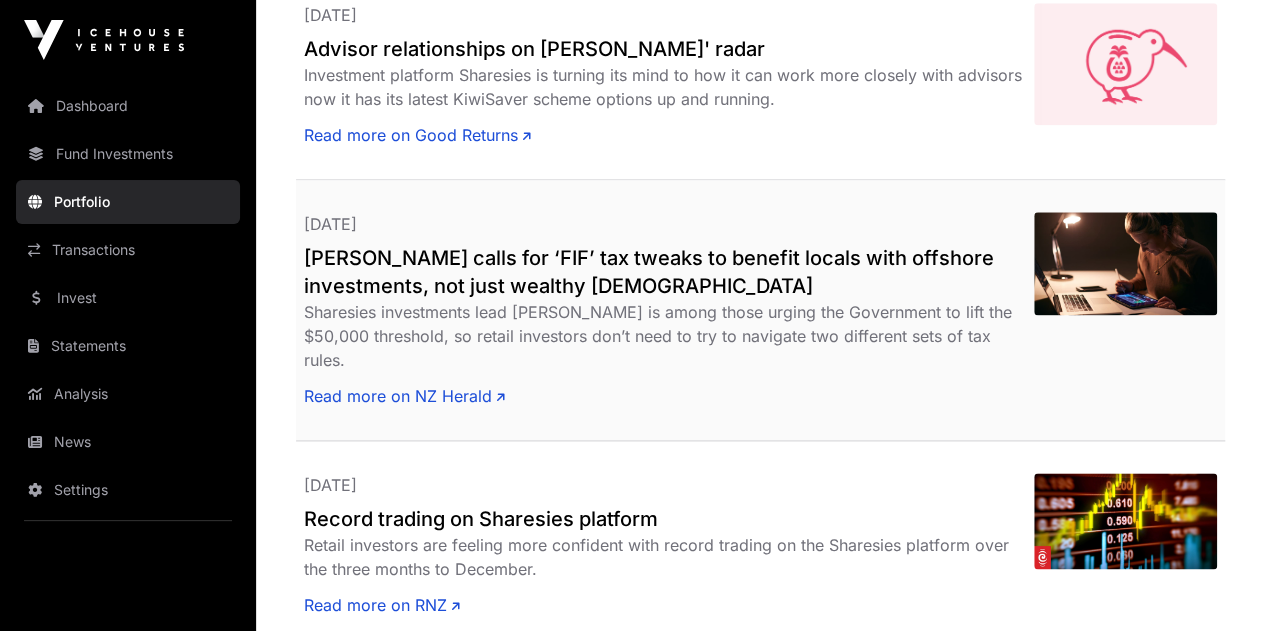 scroll, scrollTop: 1200, scrollLeft: 0, axis: vertical 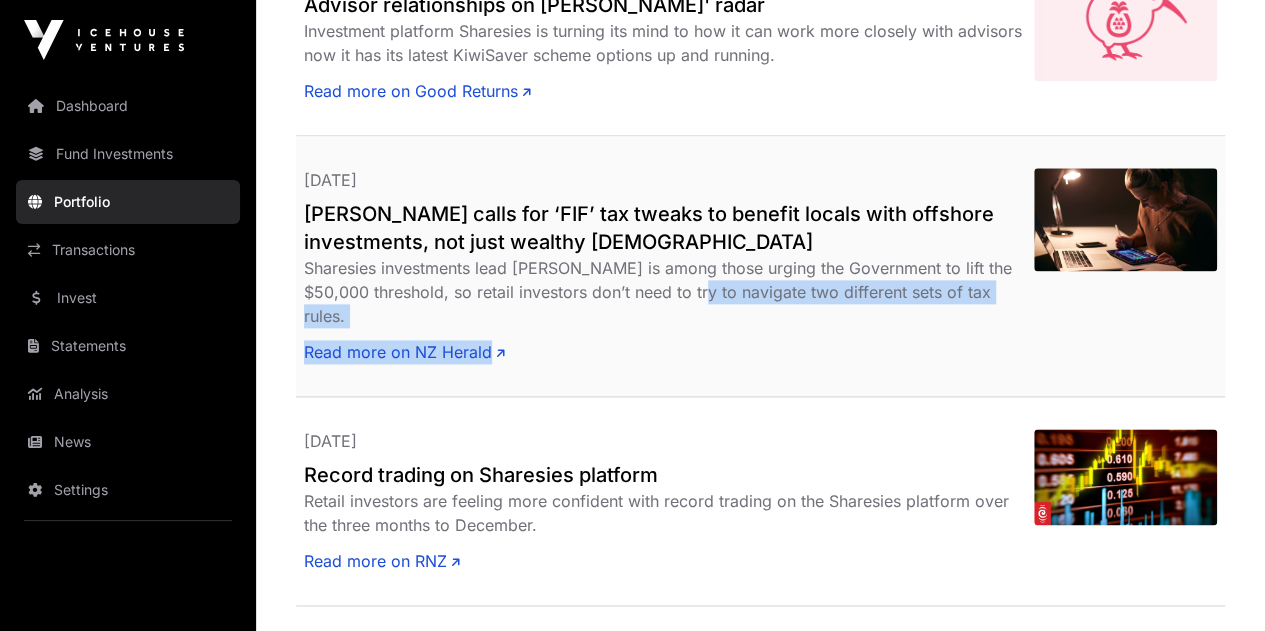 drag, startPoint x: 713, startPoint y: 300, endPoint x: 450, endPoint y: 353, distance: 268.28717 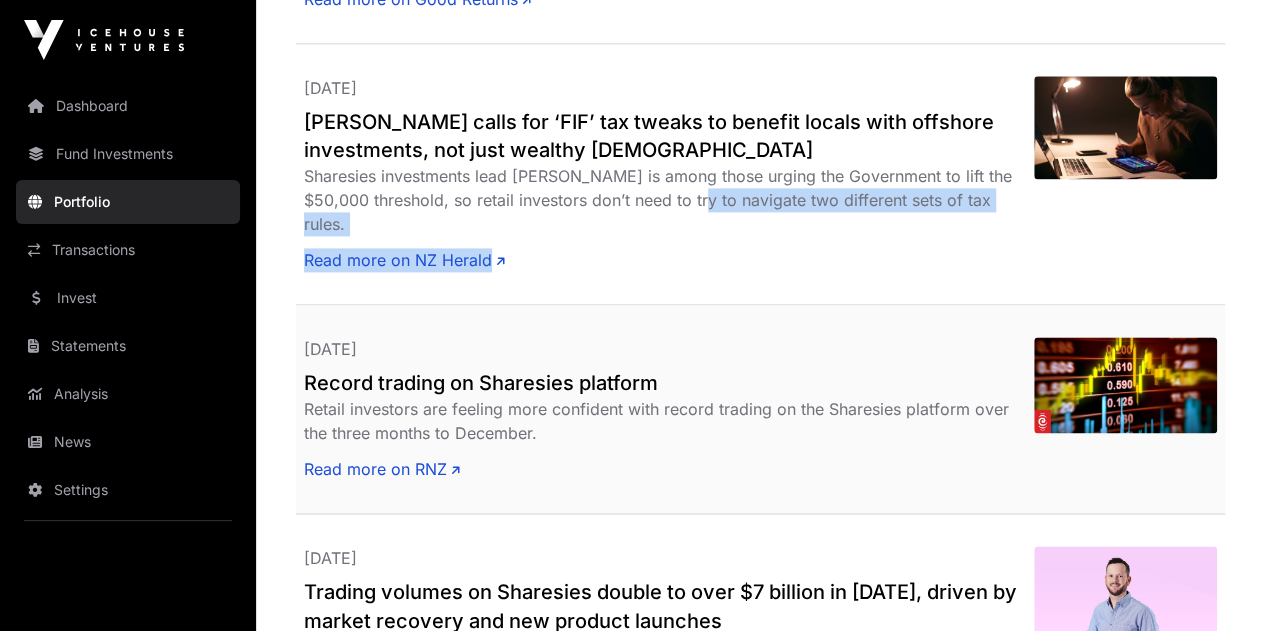scroll, scrollTop: 1400, scrollLeft: 0, axis: vertical 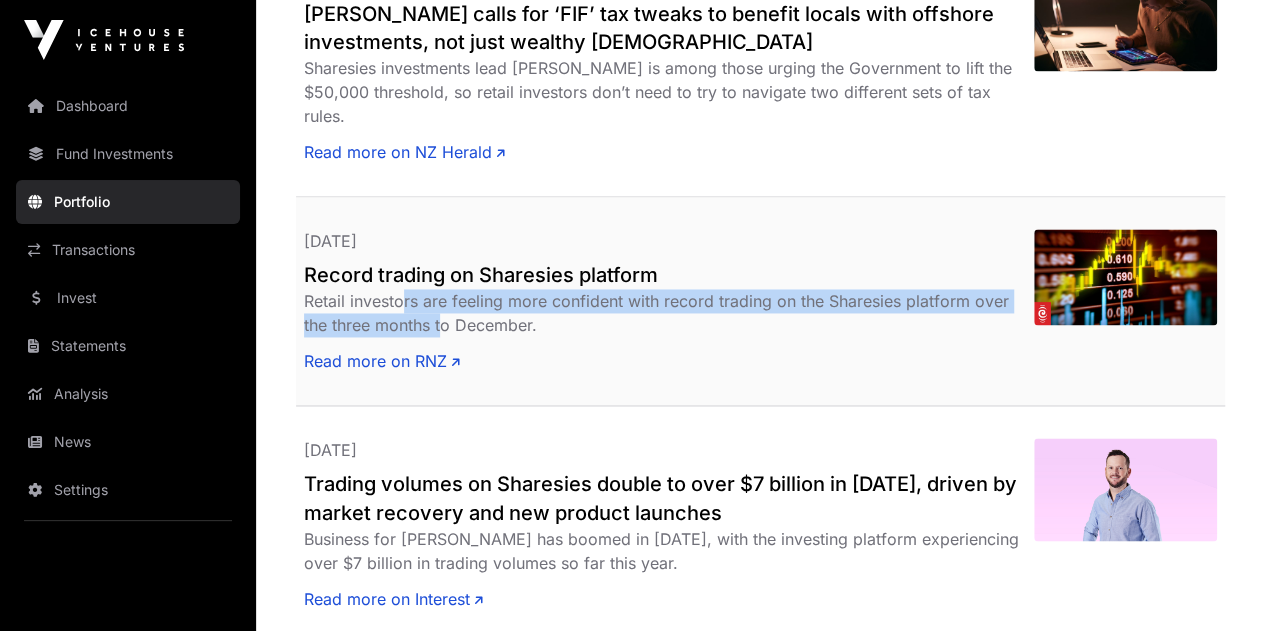 drag, startPoint x: 401, startPoint y: 282, endPoint x: 444, endPoint y: 307, distance: 49.73932 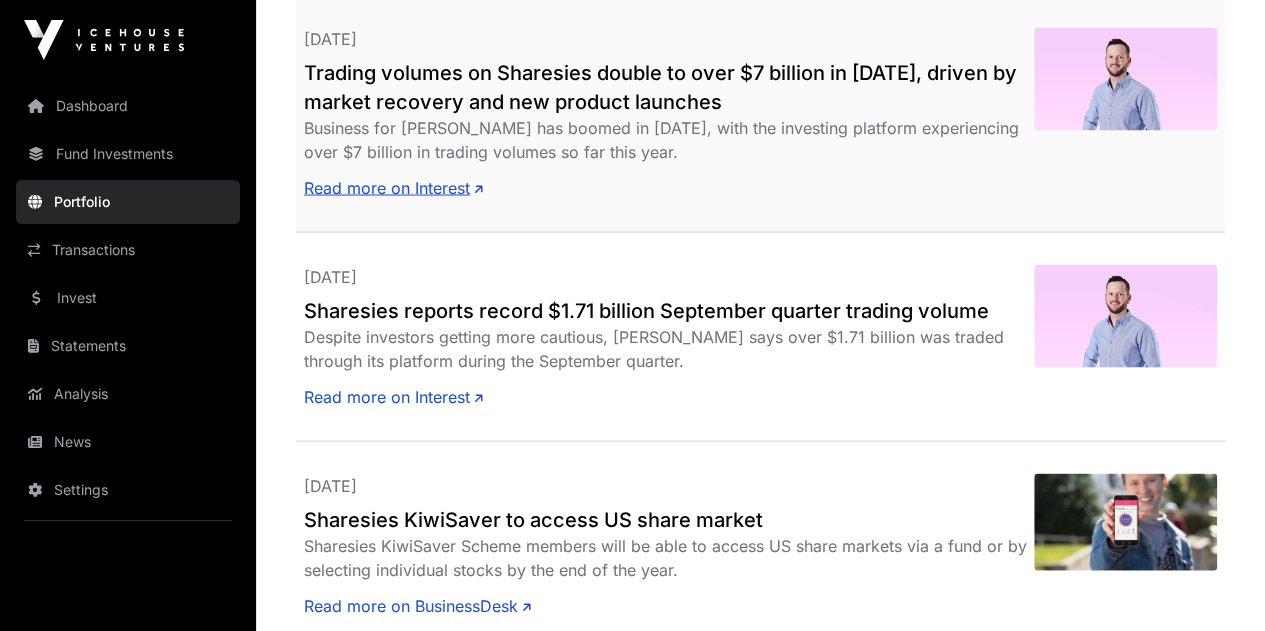 scroll, scrollTop: 1900, scrollLeft: 0, axis: vertical 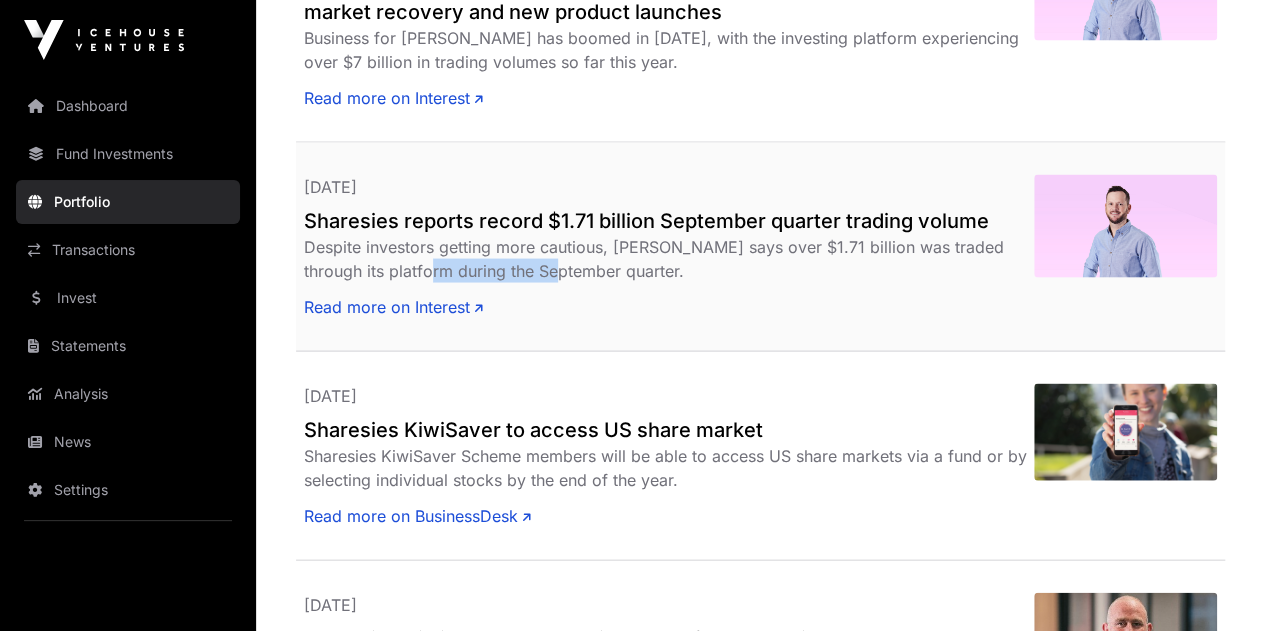 drag, startPoint x: 504, startPoint y: 249, endPoint x: 383, endPoint y: 248, distance: 121.004135 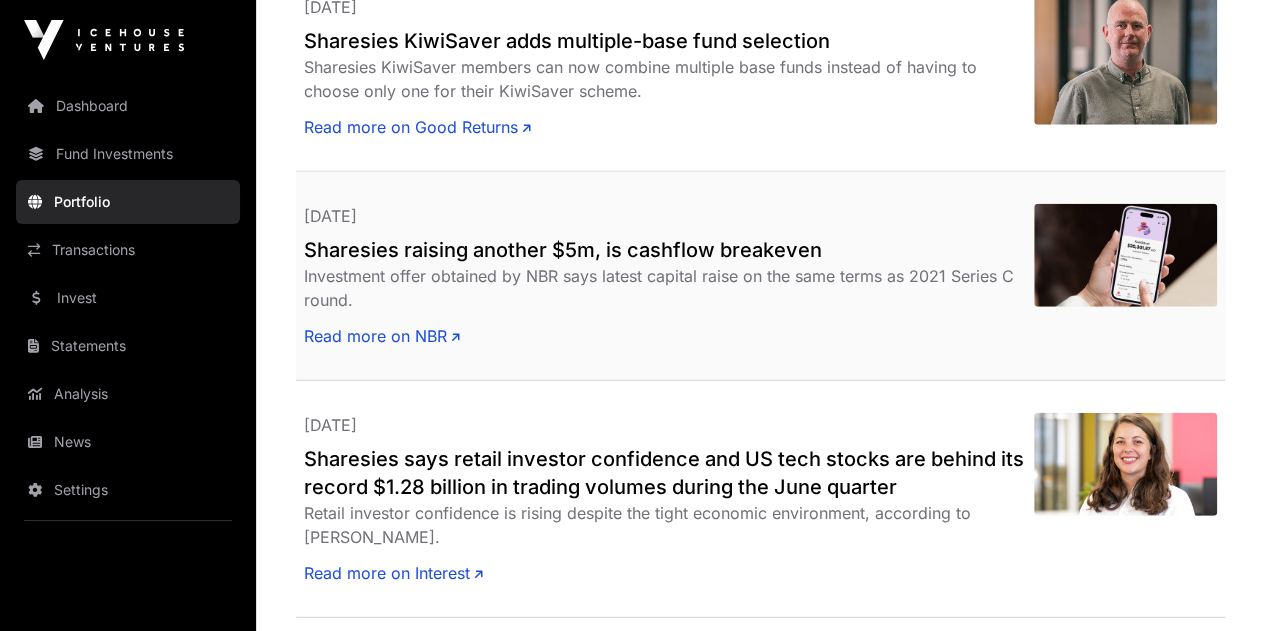 scroll, scrollTop: 2500, scrollLeft: 0, axis: vertical 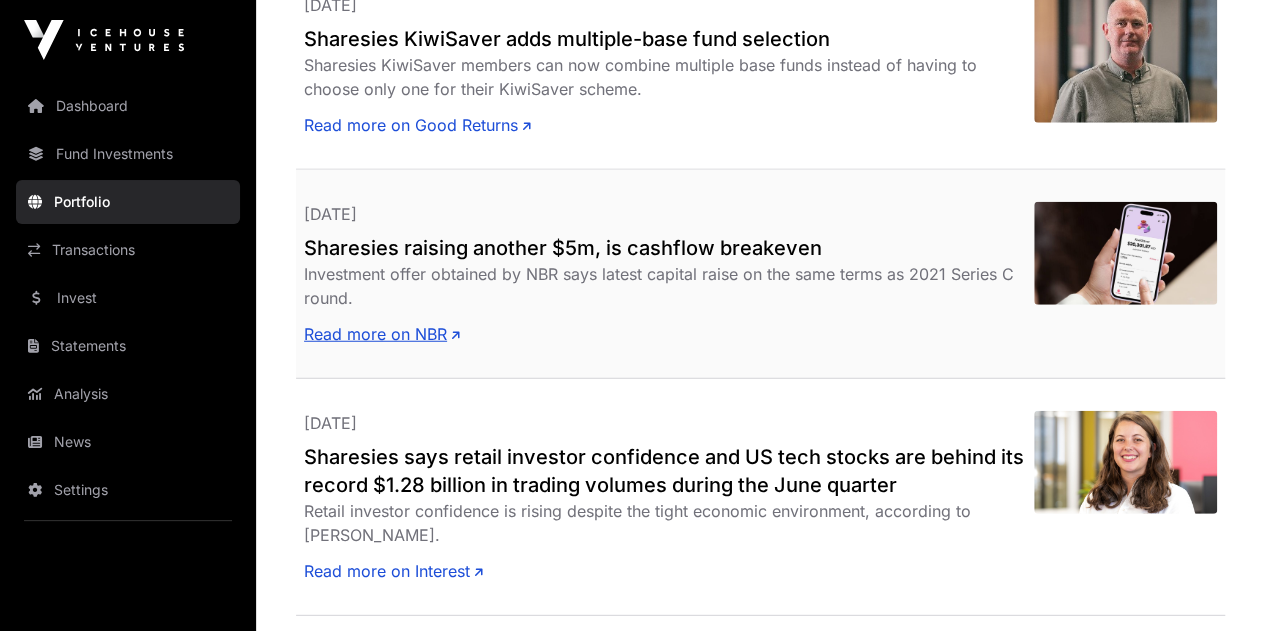 click on "[DATE] Sharesies raising another $5m, is cashflow breakeven Investment offer obtained by NBR says latest capital raise on the same terms as 2021 Series C round.  Read more on NBR" 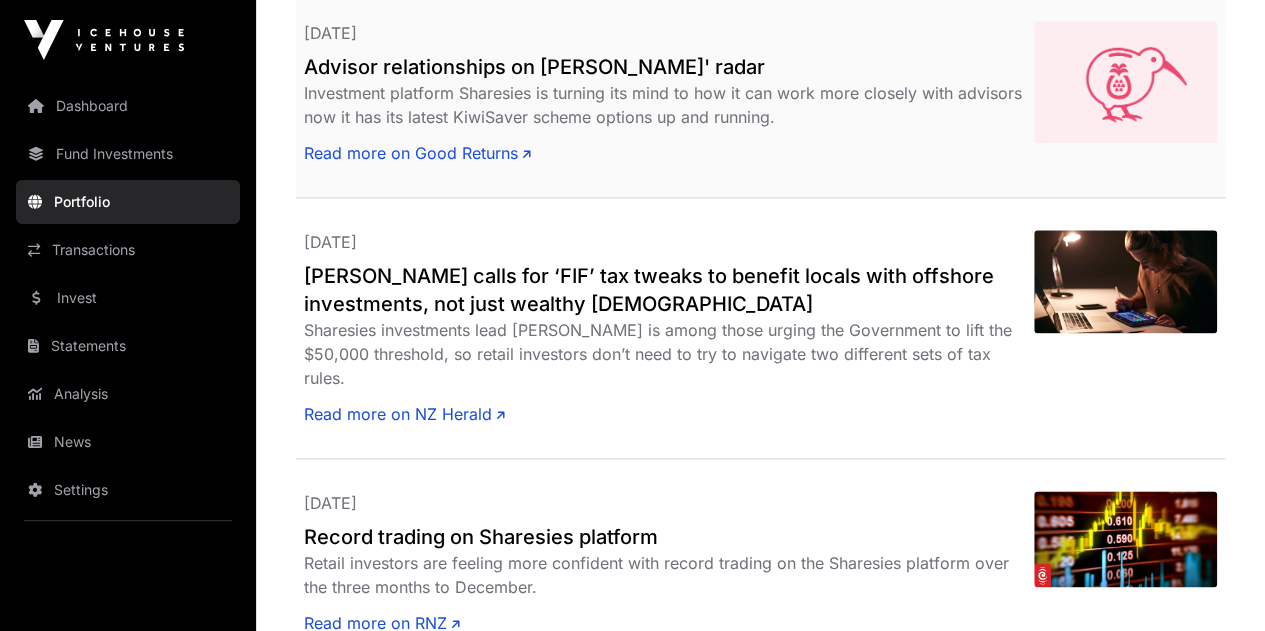 scroll, scrollTop: 900, scrollLeft: 0, axis: vertical 